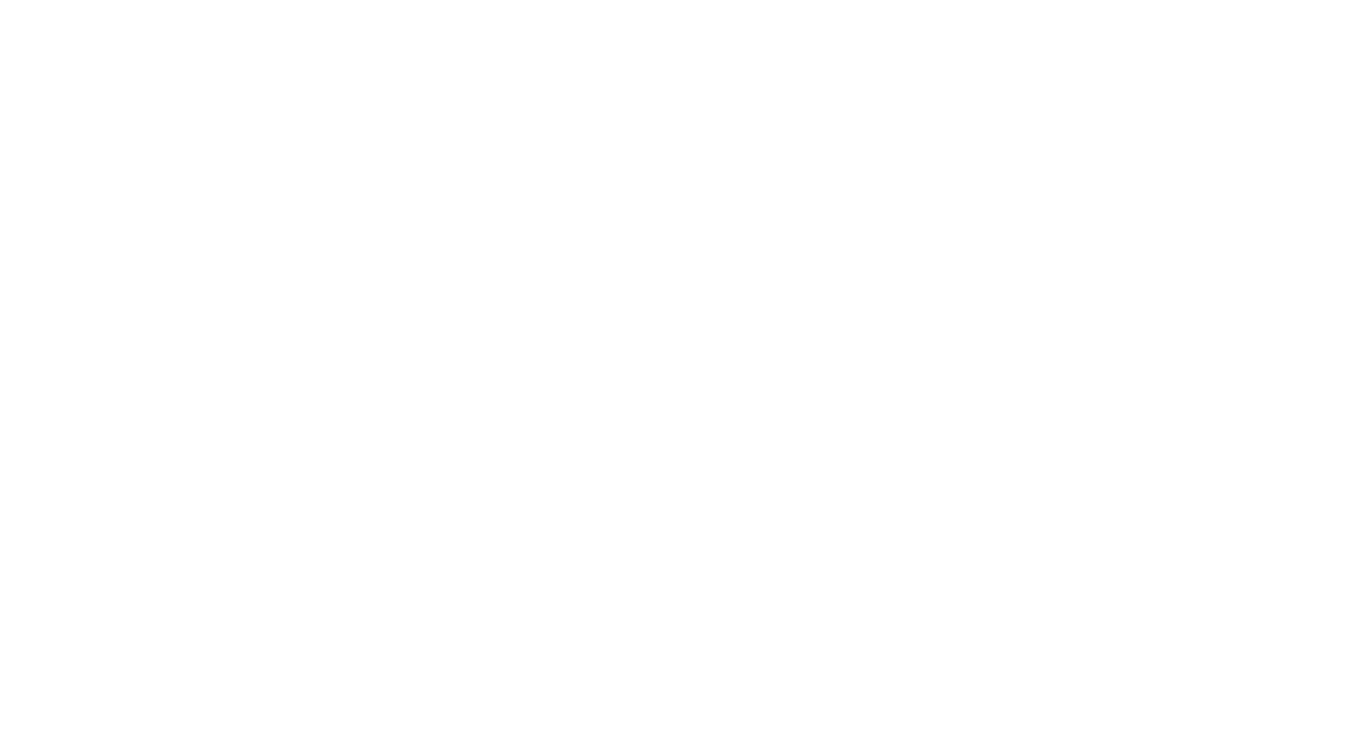 scroll, scrollTop: 0, scrollLeft: 0, axis: both 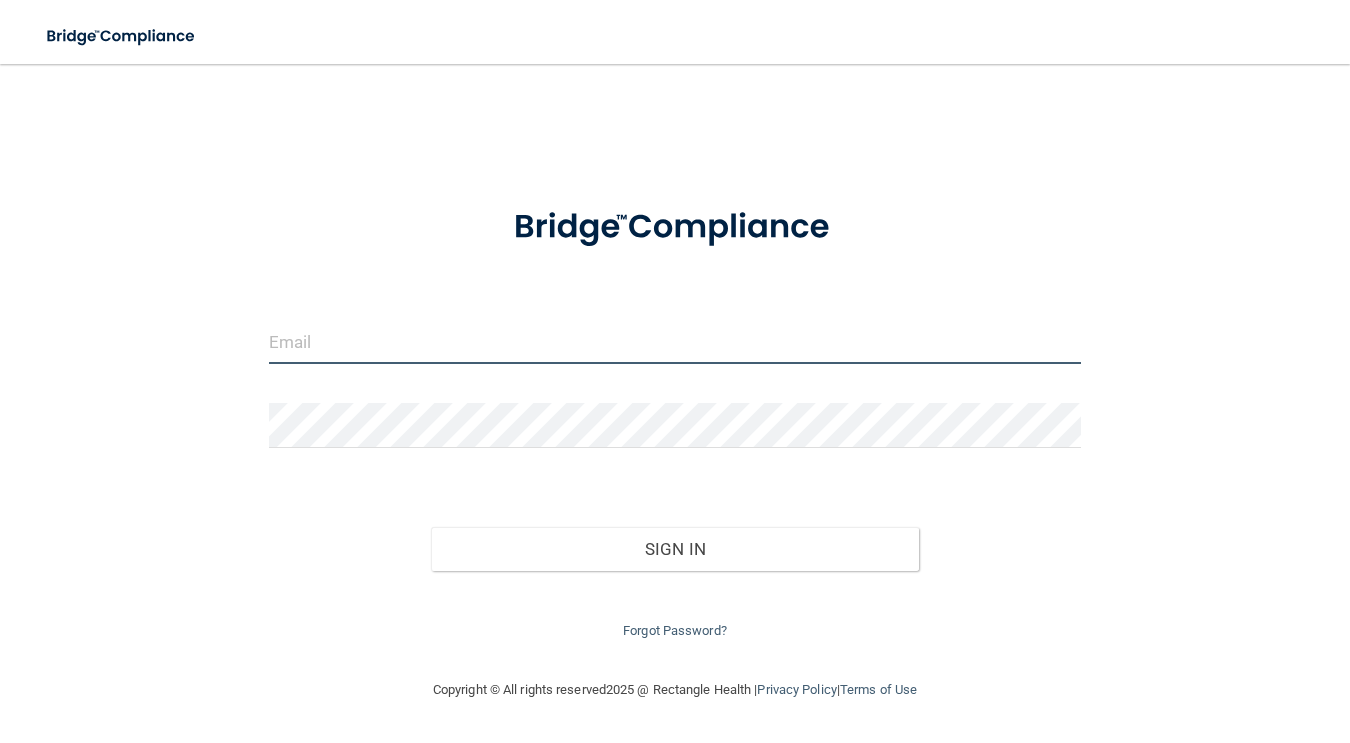 click at bounding box center [675, 341] 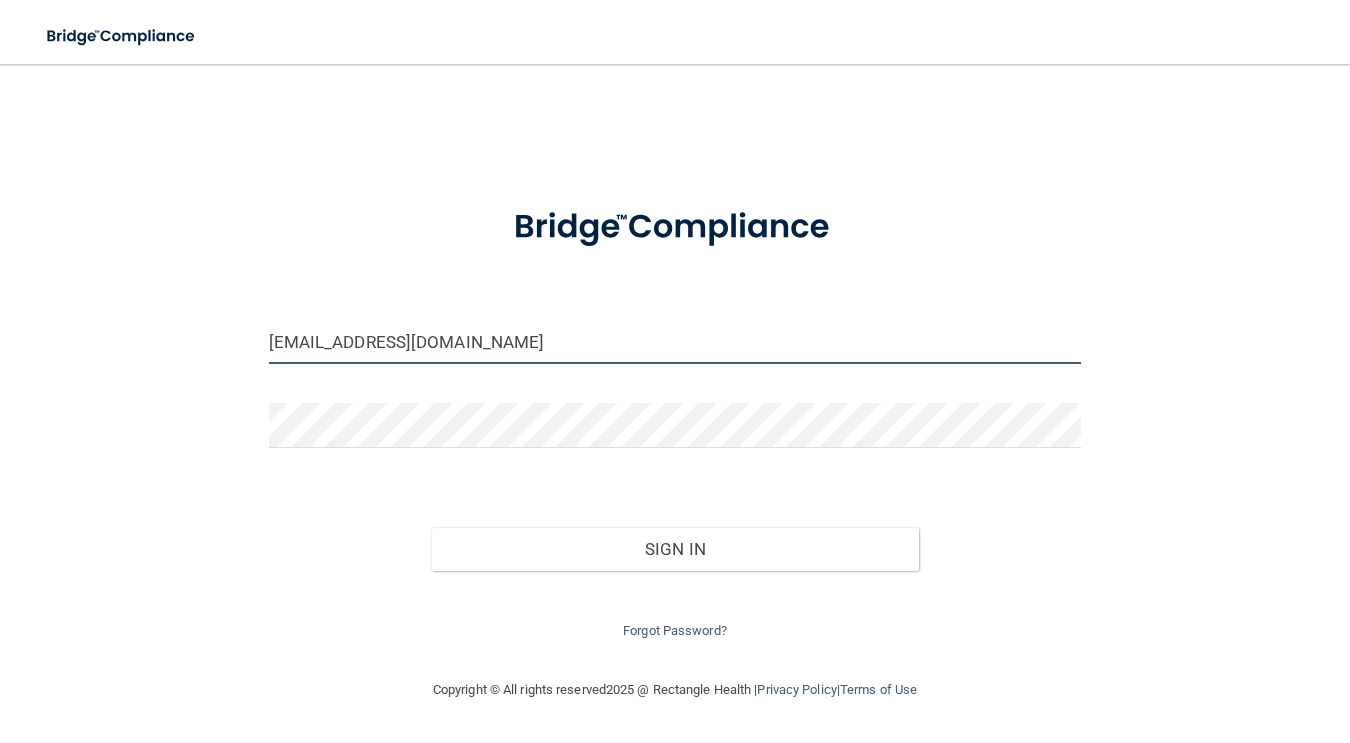 drag, startPoint x: 485, startPoint y: 336, endPoint x: -1, endPoint y: 348, distance: 486.14813 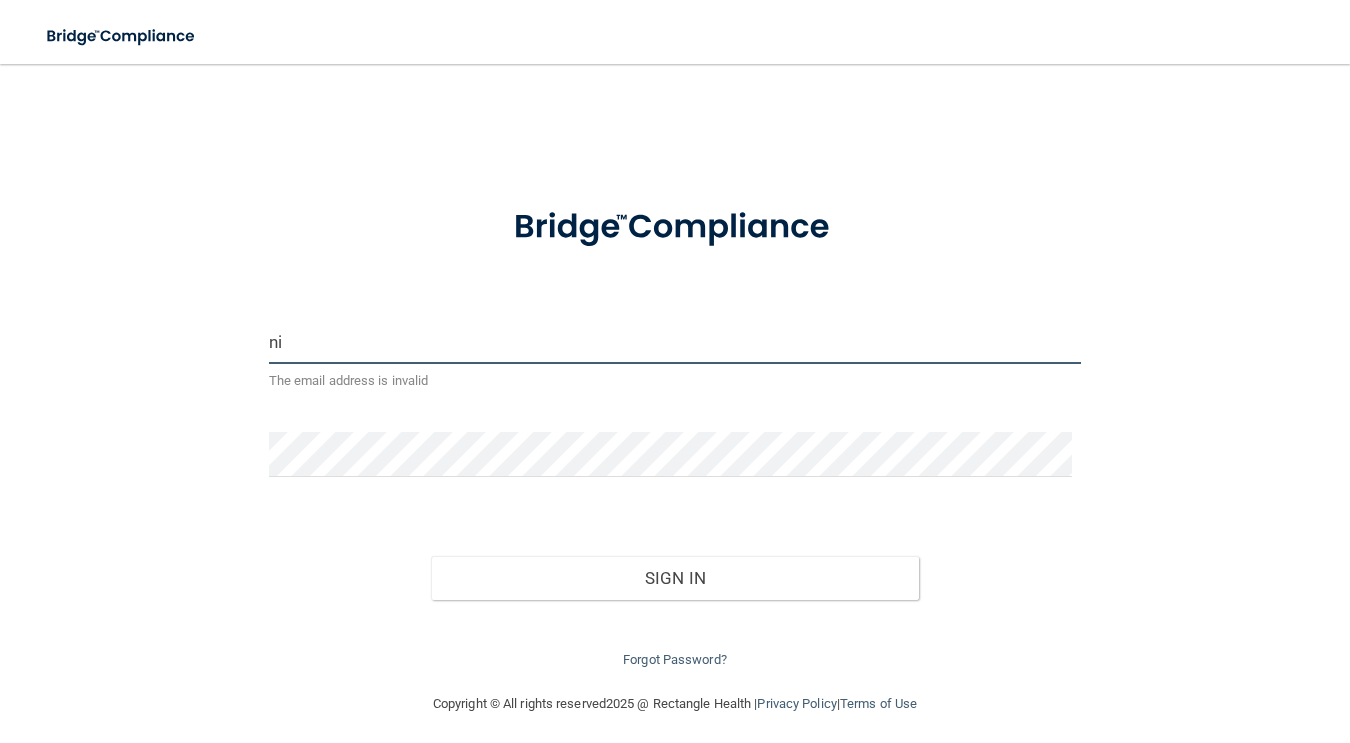 type on "[EMAIL_ADDRESS][DOMAIN_NAME]" 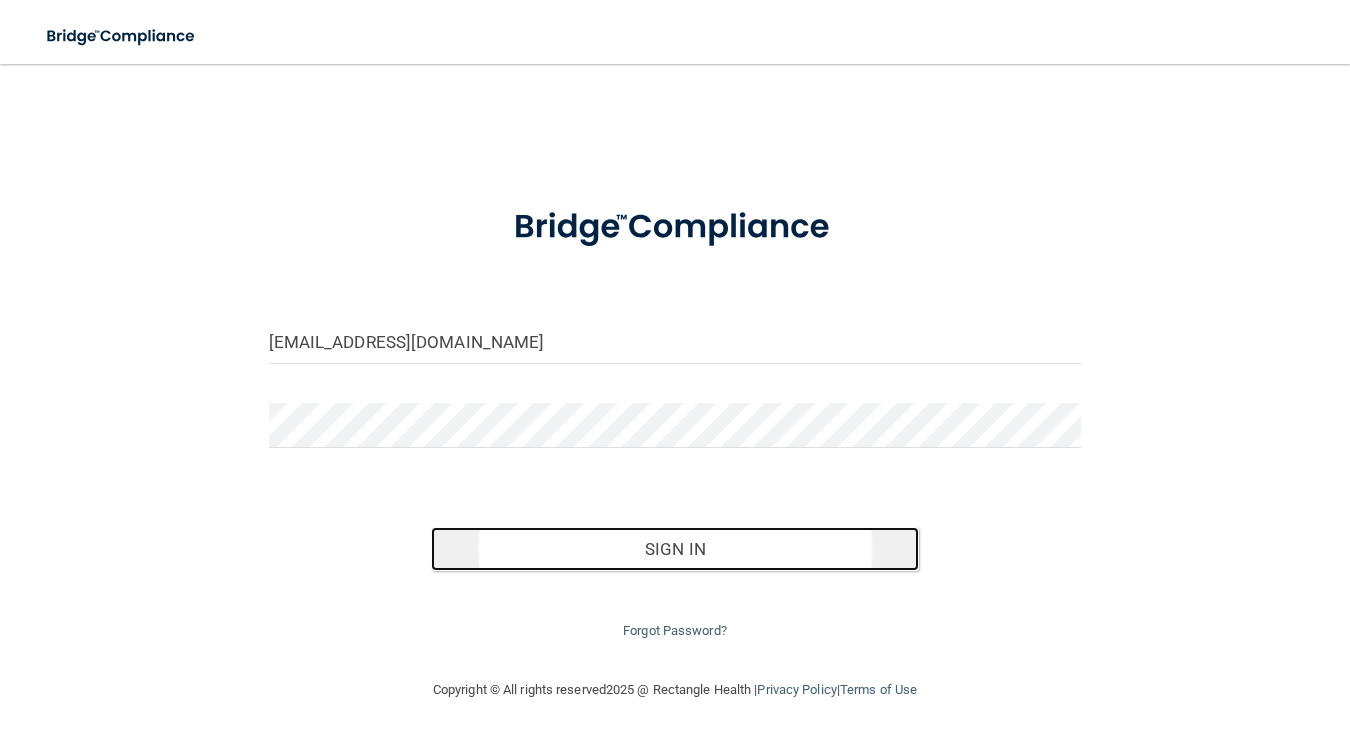 click on "Sign In" at bounding box center [675, 549] 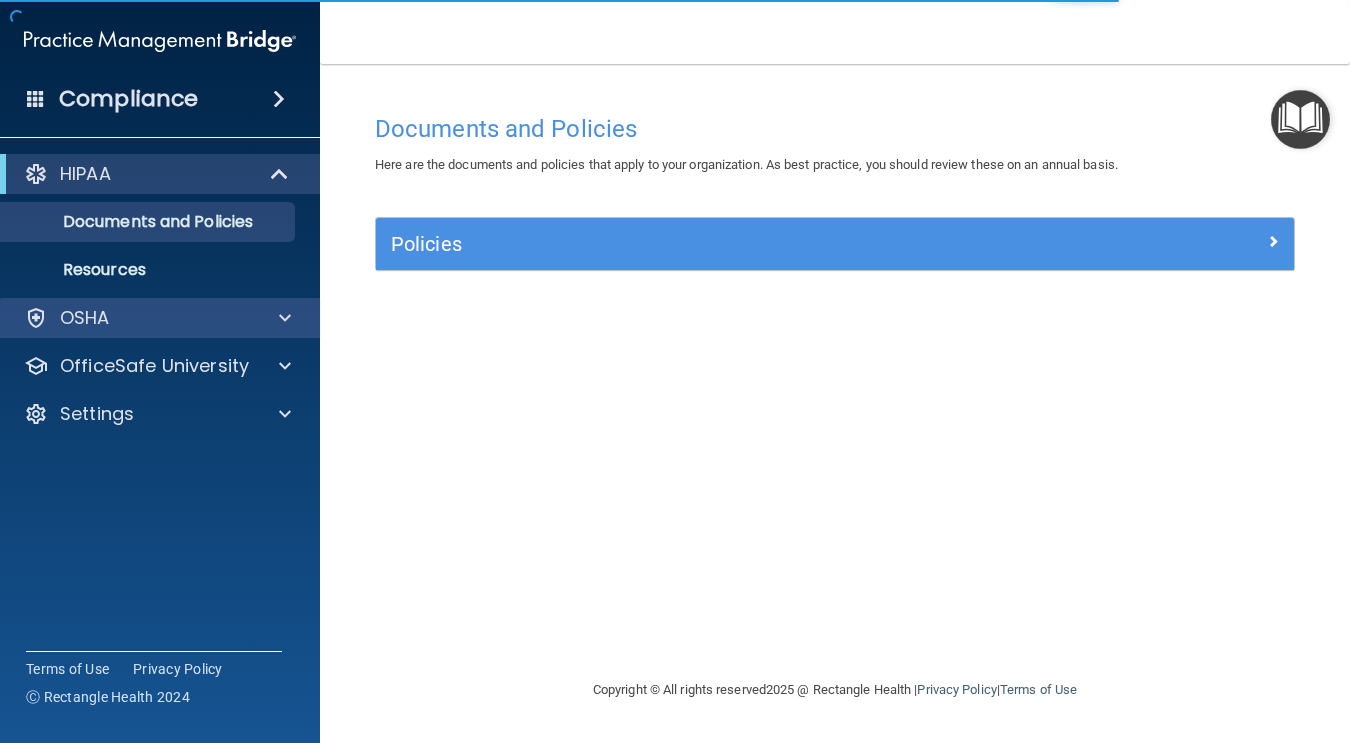 click on "OSHA" at bounding box center (160, 318) 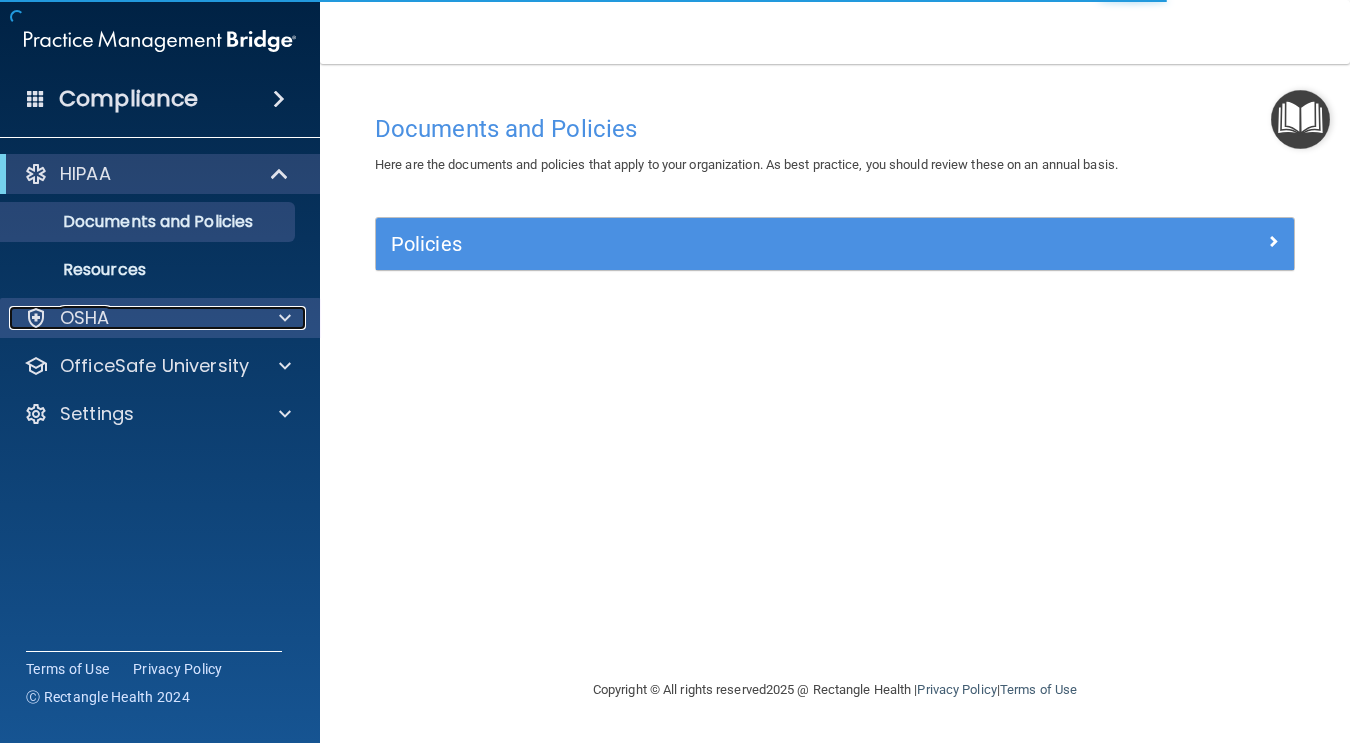 click at bounding box center [282, 318] 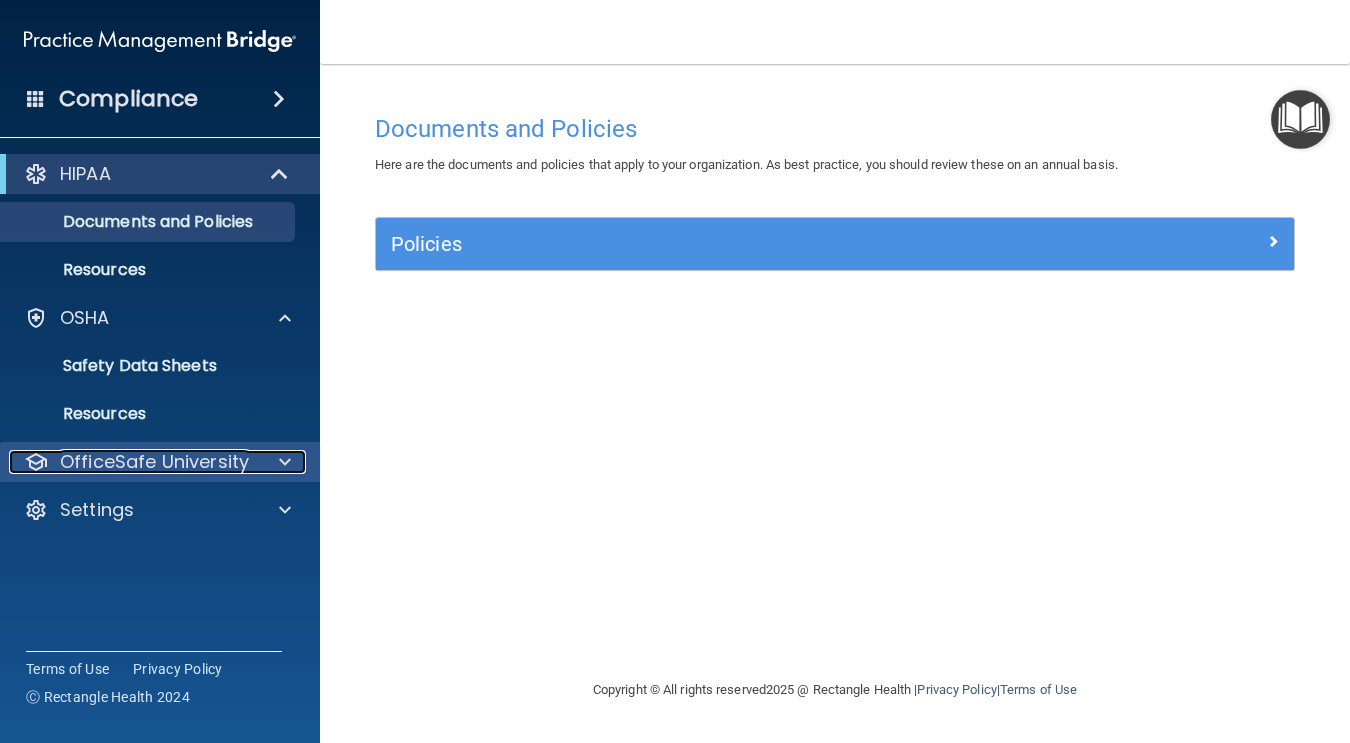 click on "OfficeSafe University" at bounding box center [154, 462] 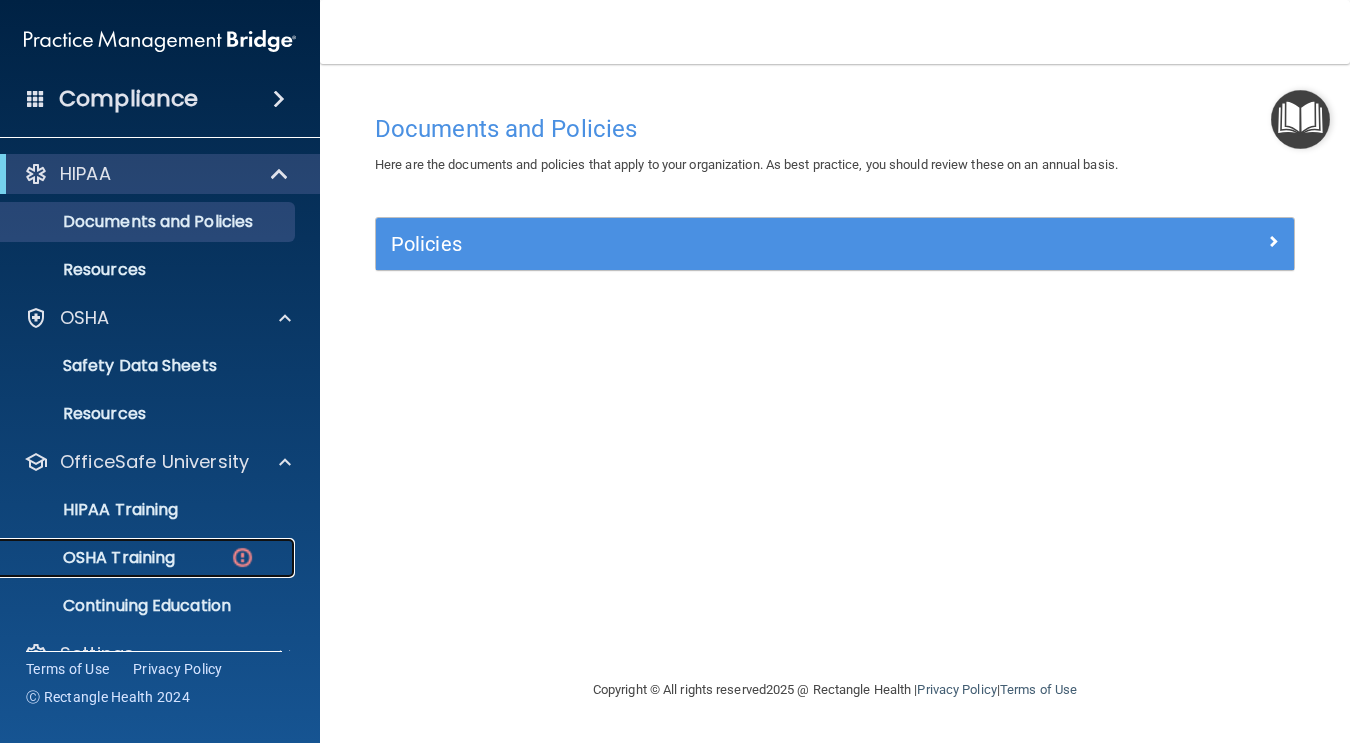 click on "OSHA Training" at bounding box center (149, 558) 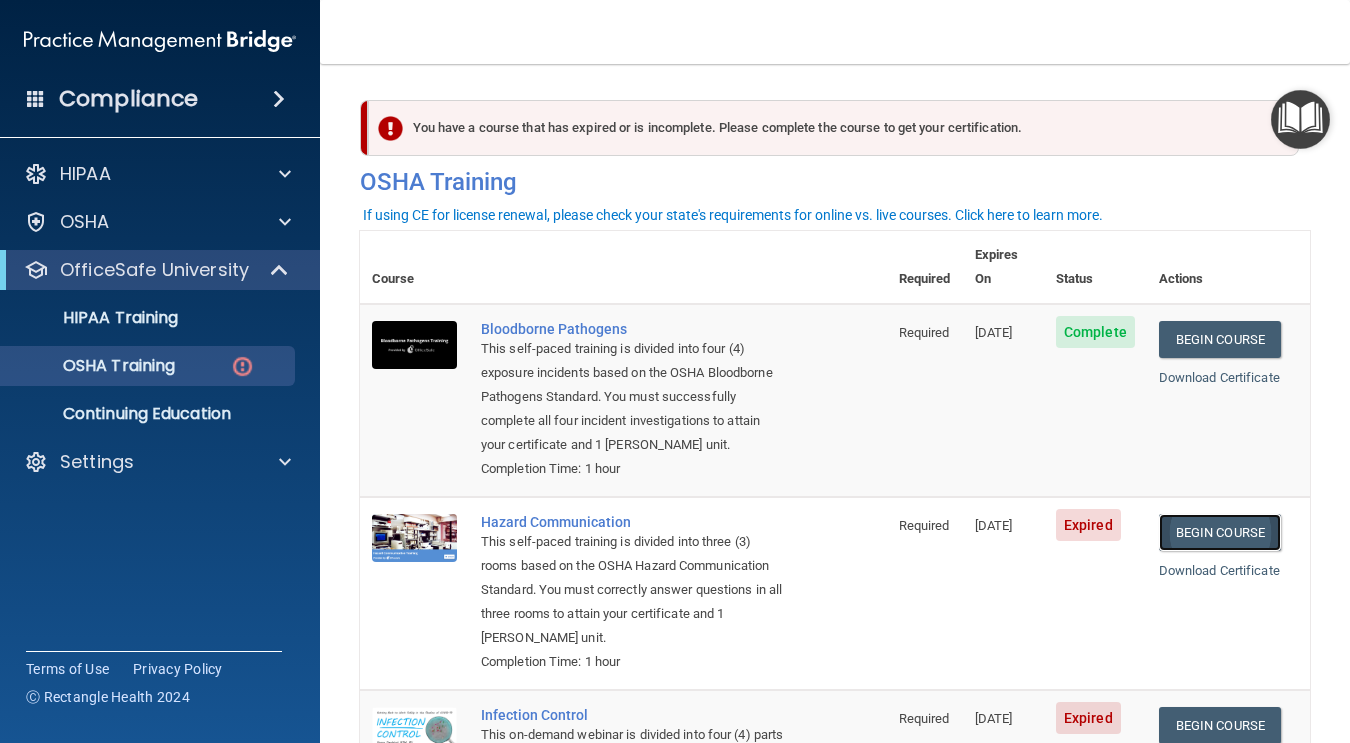 click on "Begin Course" at bounding box center (1220, 532) 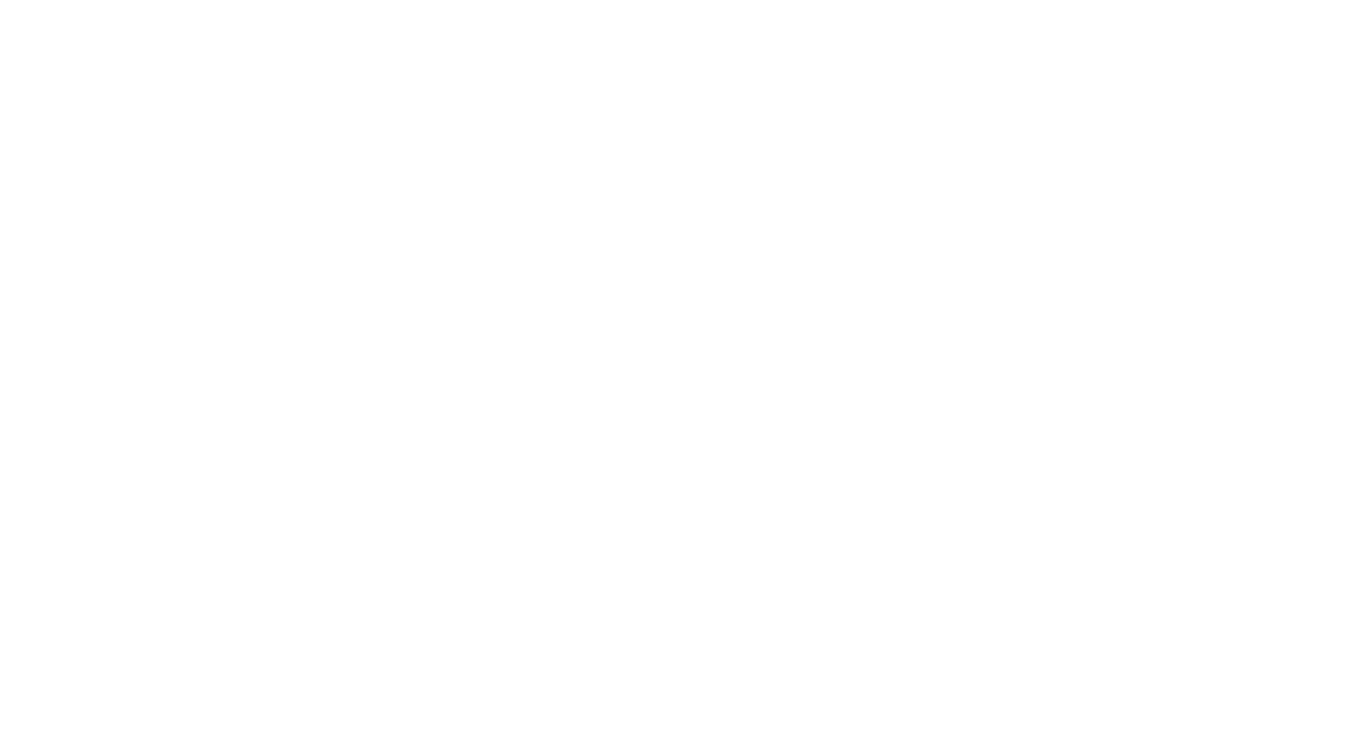 scroll, scrollTop: 0, scrollLeft: 0, axis: both 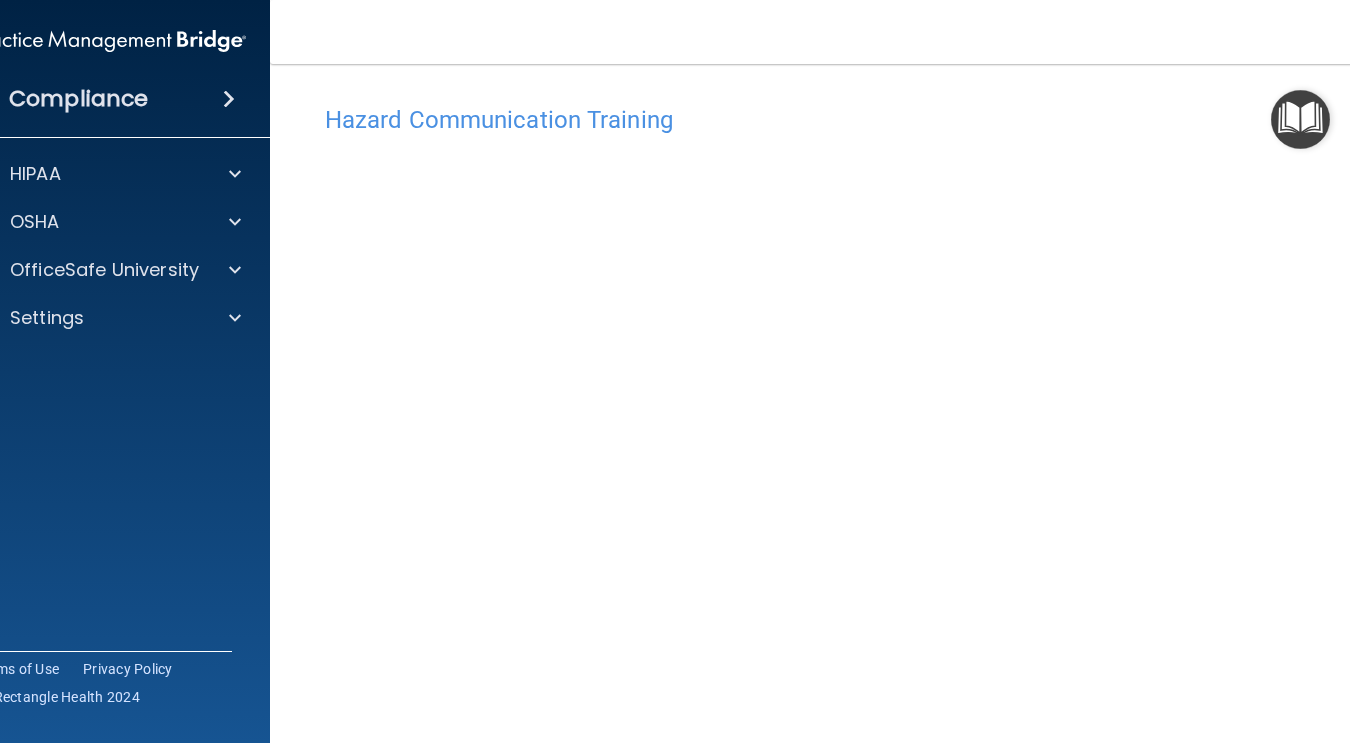 click on "Compliance
HIPAA
Documents and Policies                 Report an Incident               Business Associates               Emergency Planning               Resources                 HIPAA Risk Assessment
OSHA
Documents               Safety Data Sheets               Self-Assessment                Injury and Illness Report                Resources
PCI
PCI Compliance                Merchant Savings Calculator
OfficeSafe University
HIPAA Training                   OSHA Training                   Continuing Education
Settings
My Account               My Users" at bounding box center [110, 371] 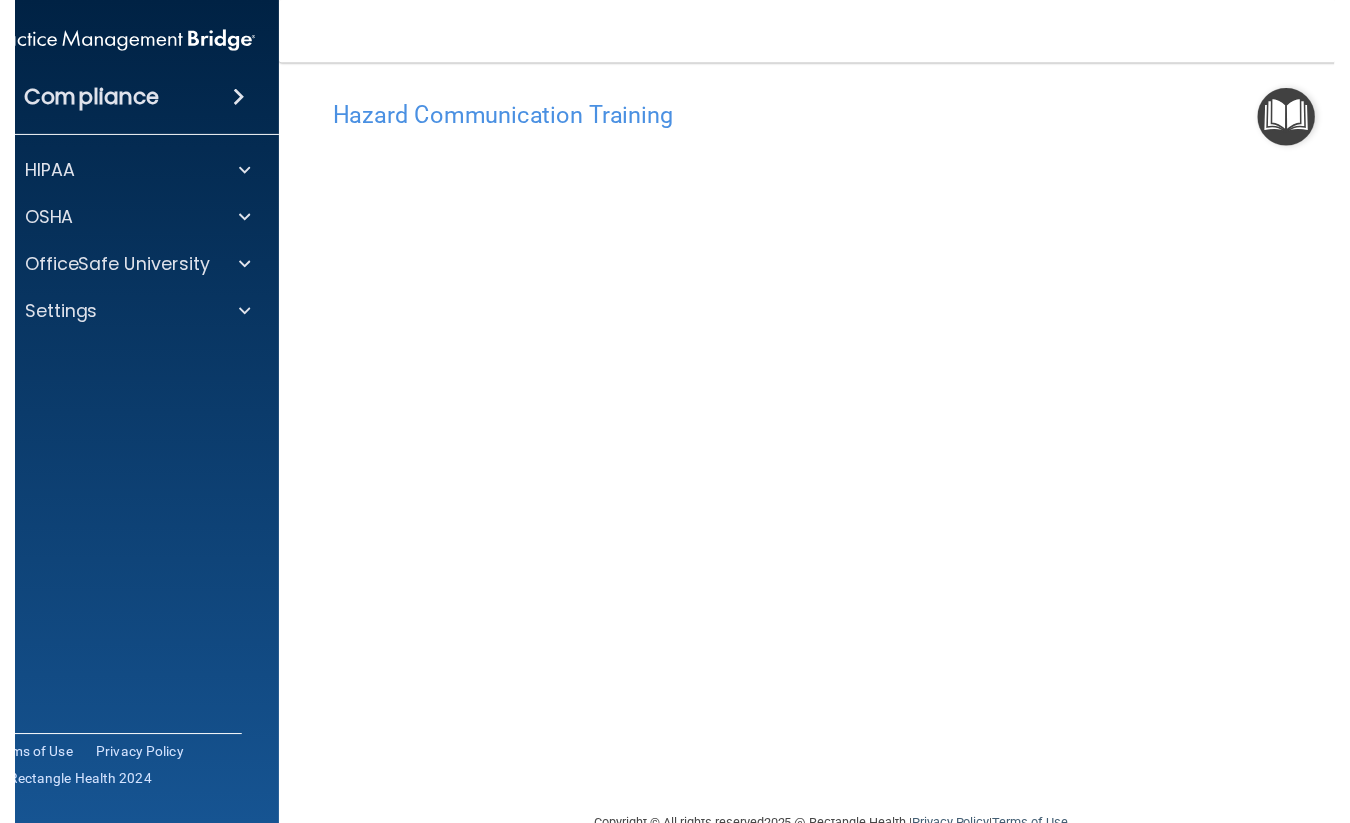 scroll, scrollTop: 0, scrollLeft: 0, axis: both 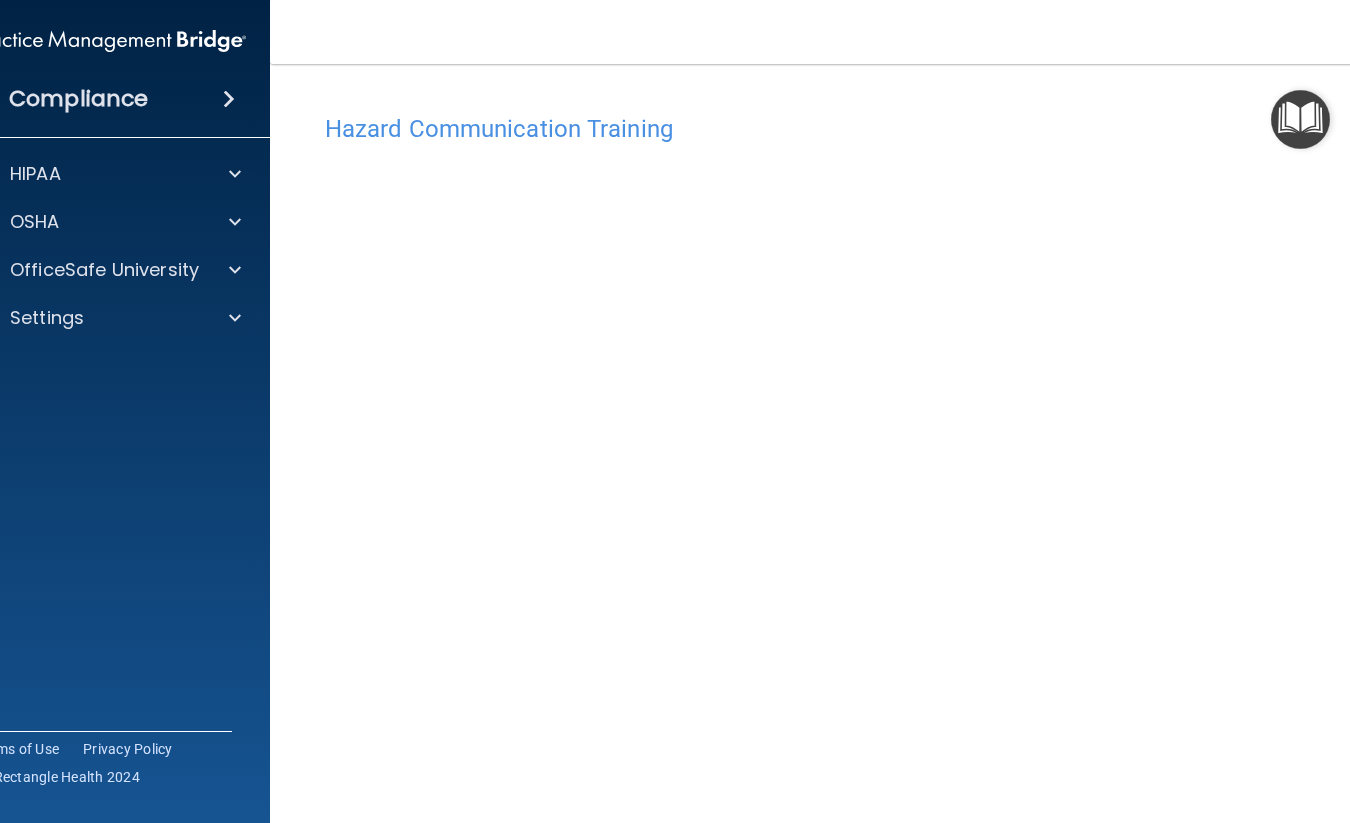 click on "Hazard Communication Training" at bounding box center (835, 128) 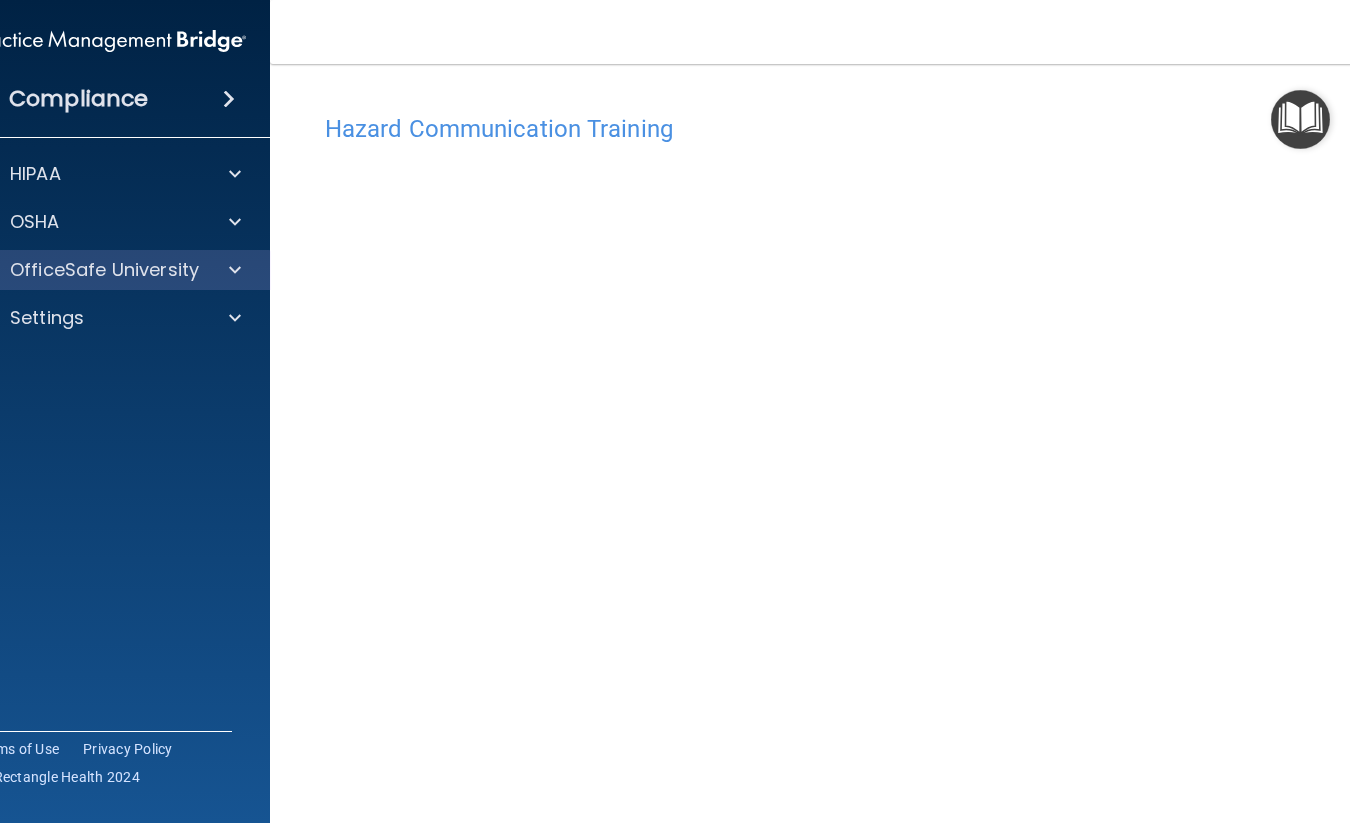drag, startPoint x: 201, startPoint y: 248, endPoint x: 197, endPoint y: 274, distance: 26.305893 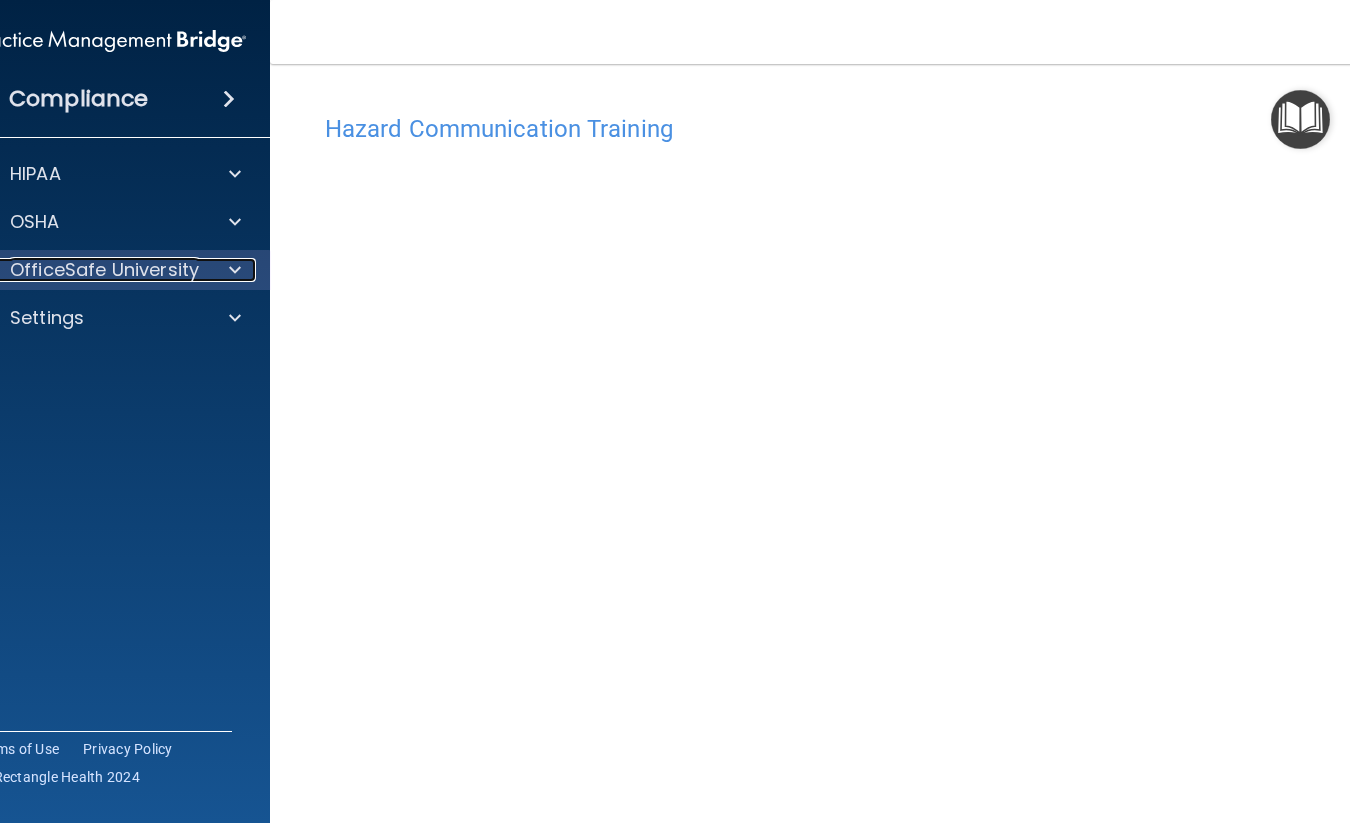 click at bounding box center [235, 270] 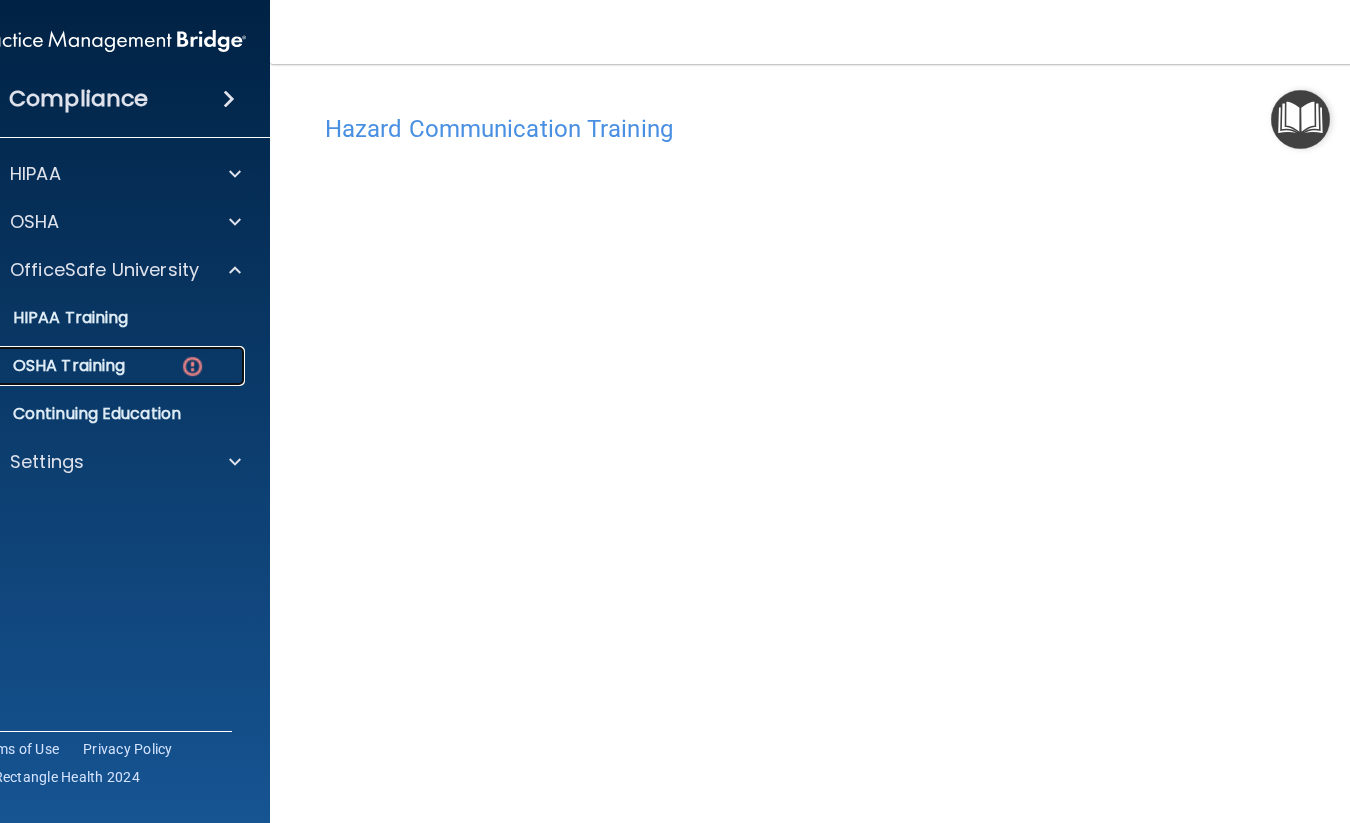 click at bounding box center (192, 366) 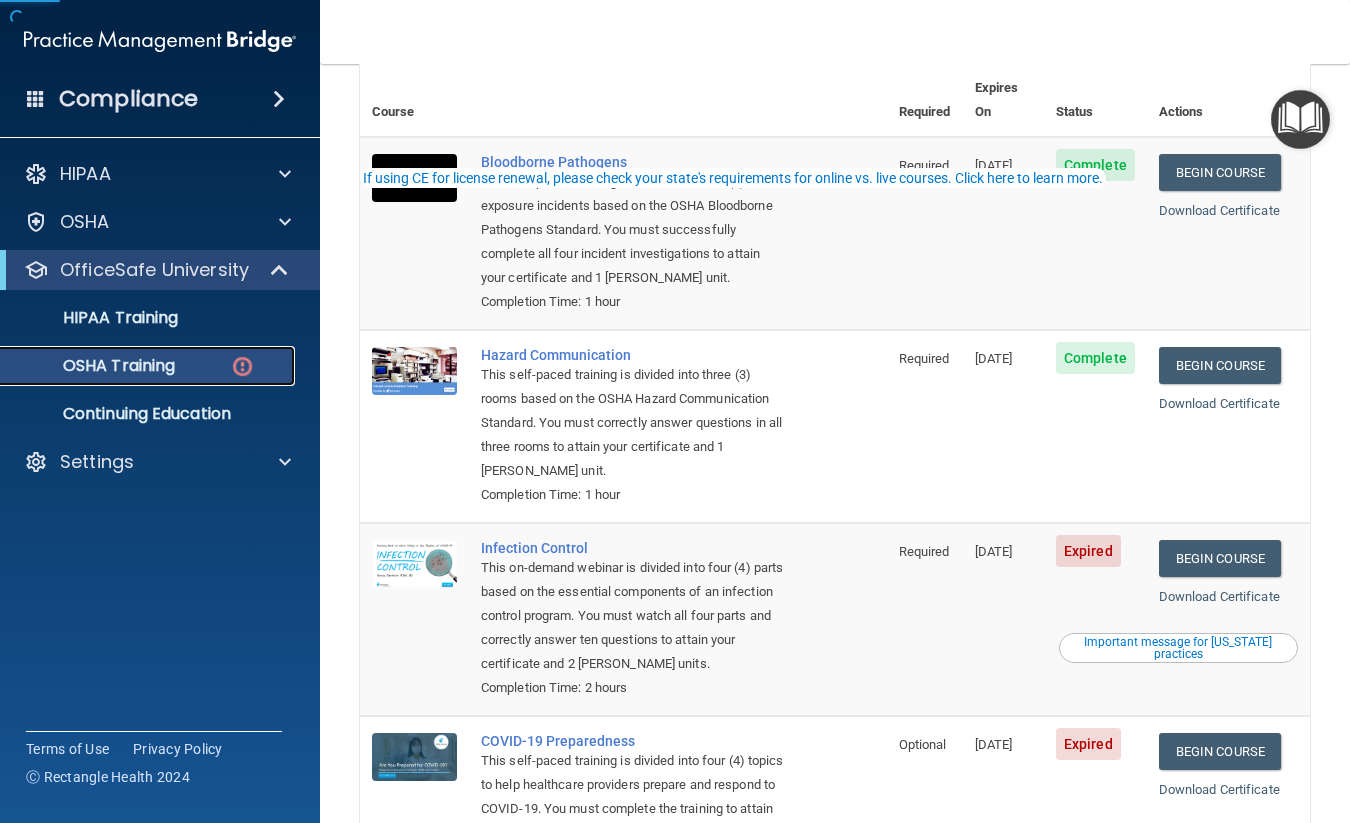 scroll, scrollTop: 337, scrollLeft: 0, axis: vertical 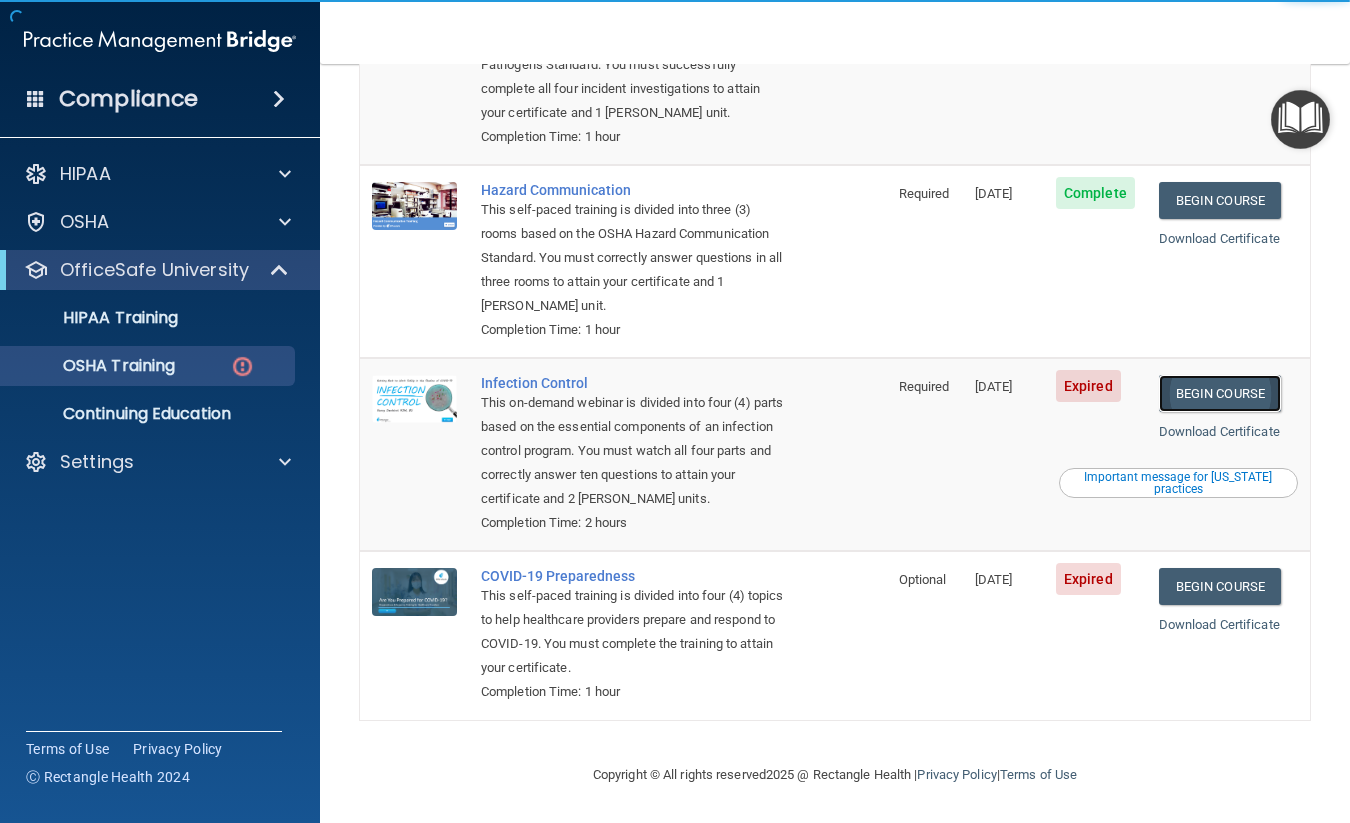 click on "Begin Course" at bounding box center (1220, 393) 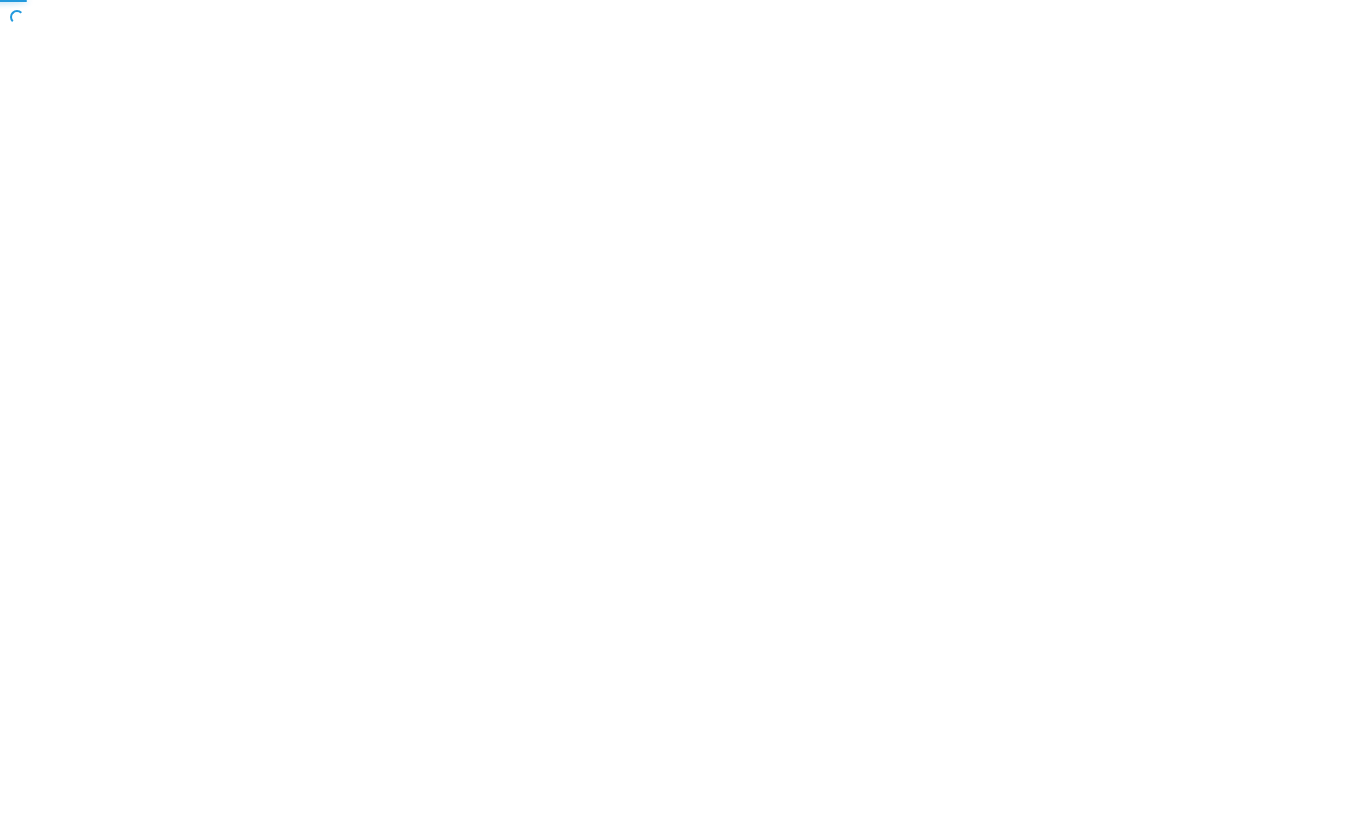 scroll, scrollTop: 0, scrollLeft: 0, axis: both 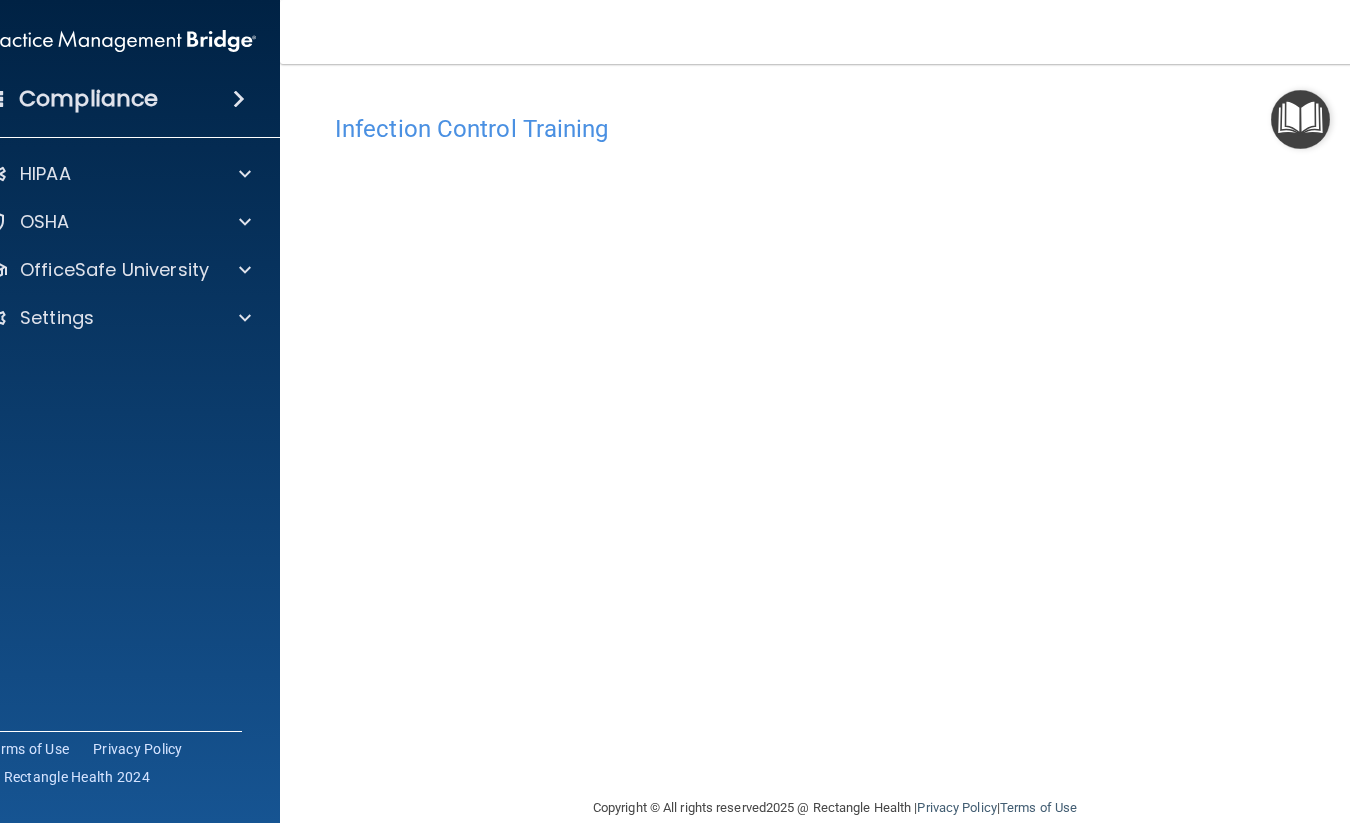 click on "Infection Control Training         This course doesn’t expire until [DATE]. Are you sure you want to take this course now?   Take the course anyway!" at bounding box center [835, 430] 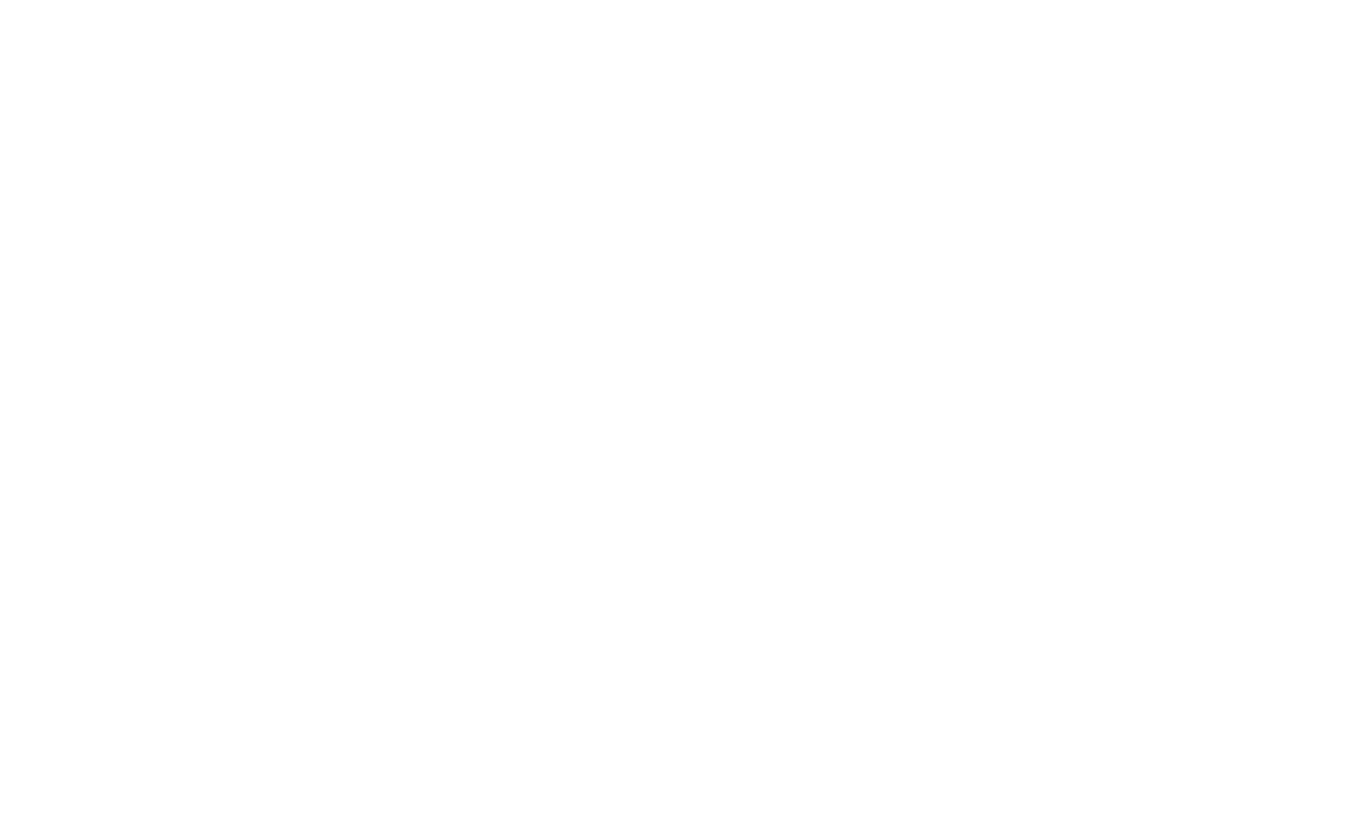 scroll, scrollTop: 0, scrollLeft: 0, axis: both 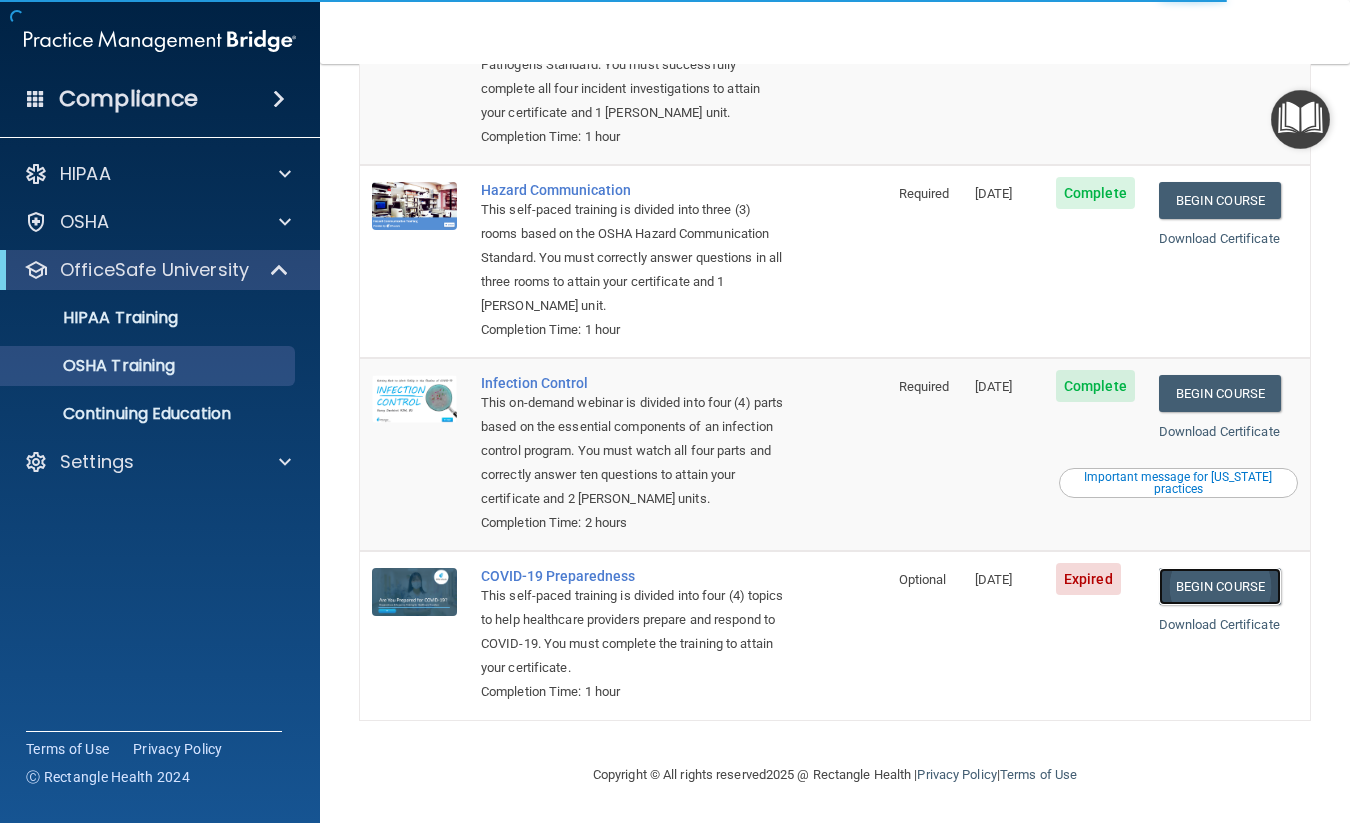 click on "Begin Course" at bounding box center (1220, 586) 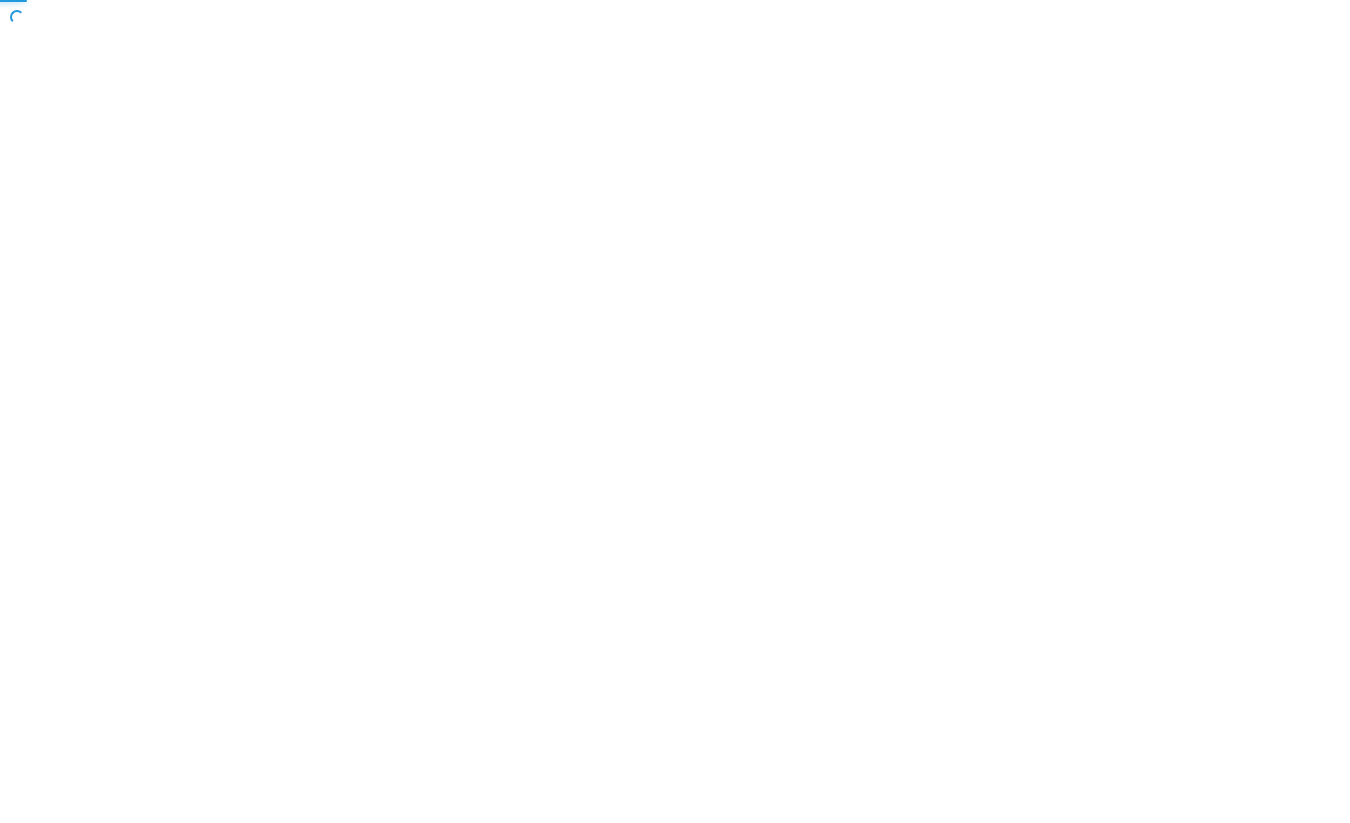 scroll, scrollTop: 0, scrollLeft: 0, axis: both 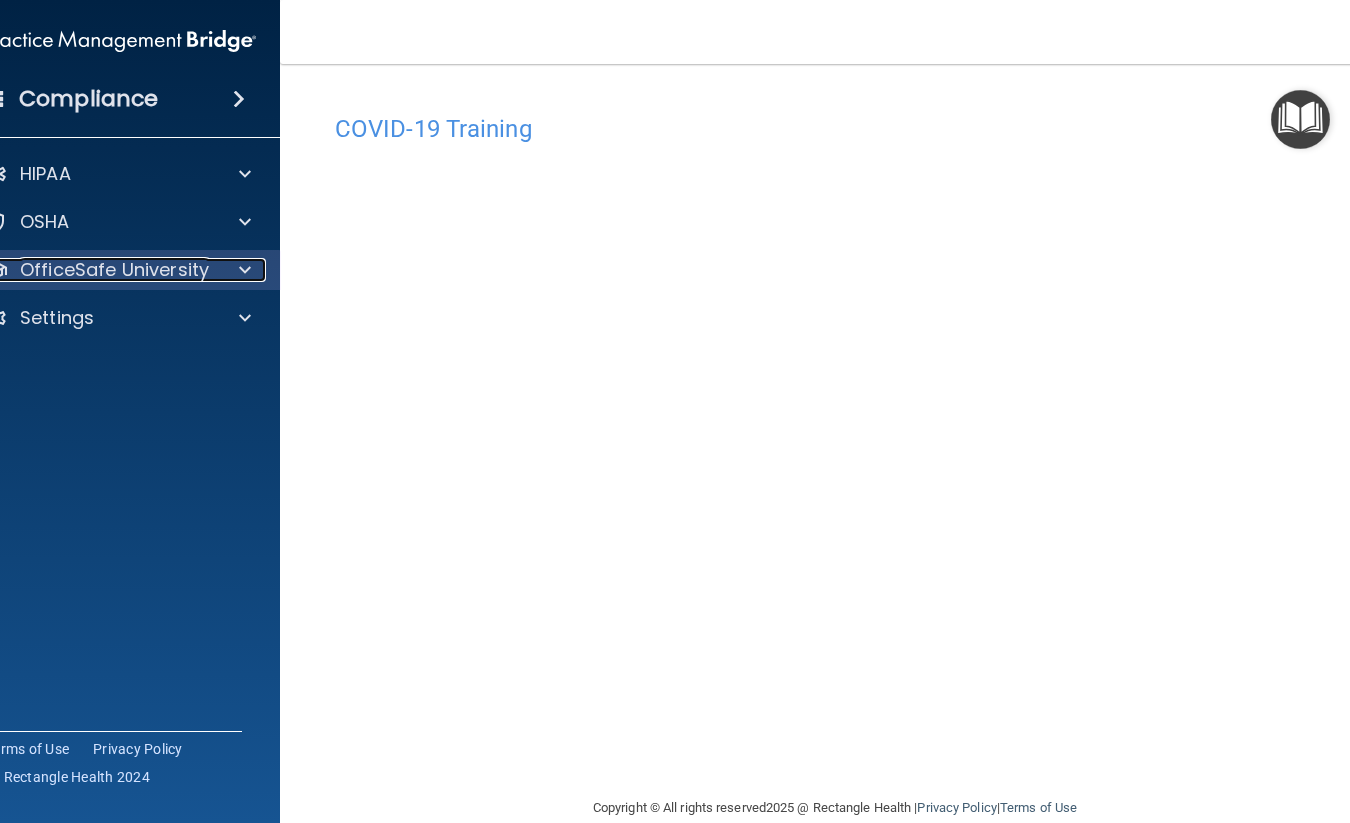 click at bounding box center [245, 270] 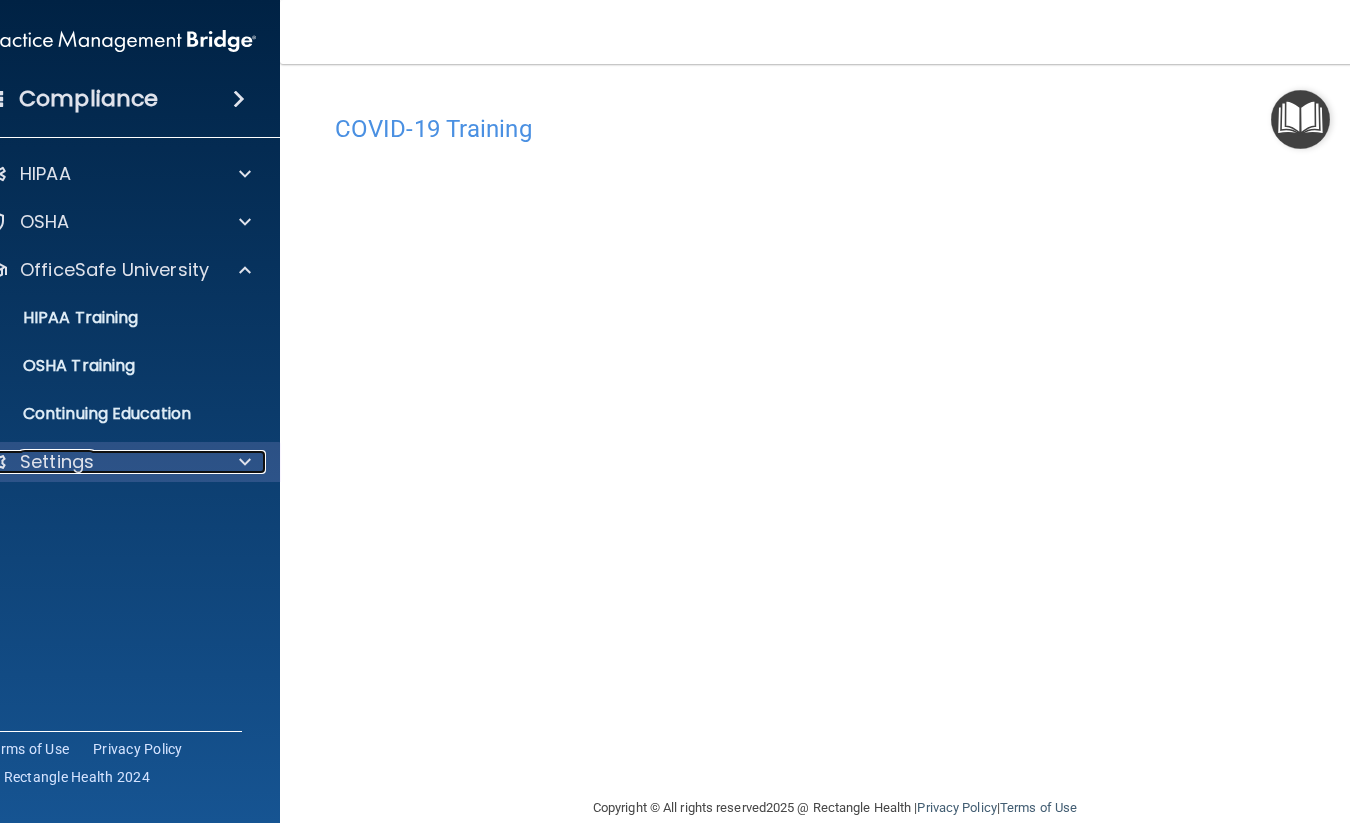 click on "Settings" at bounding box center (57, 462) 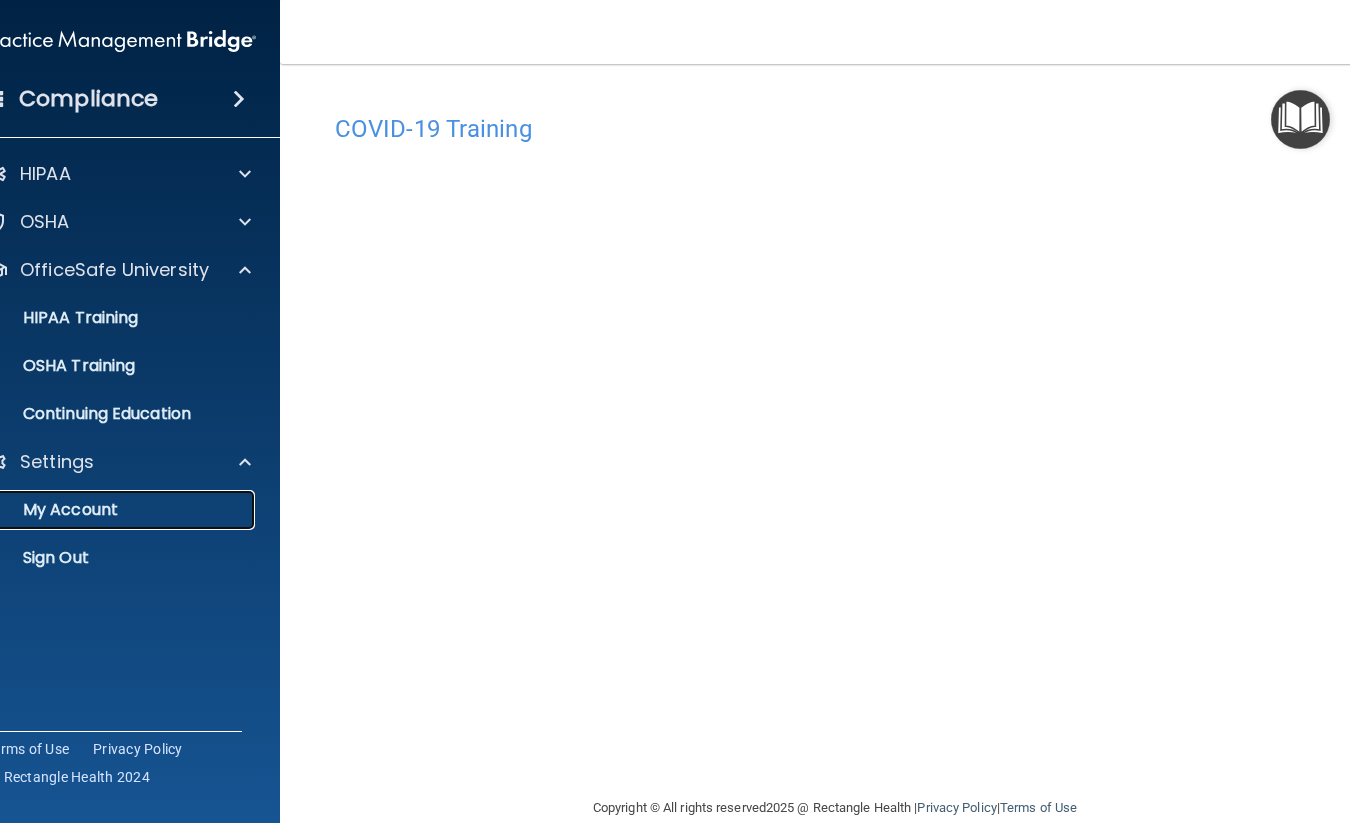 click on "My Account" at bounding box center (109, 510) 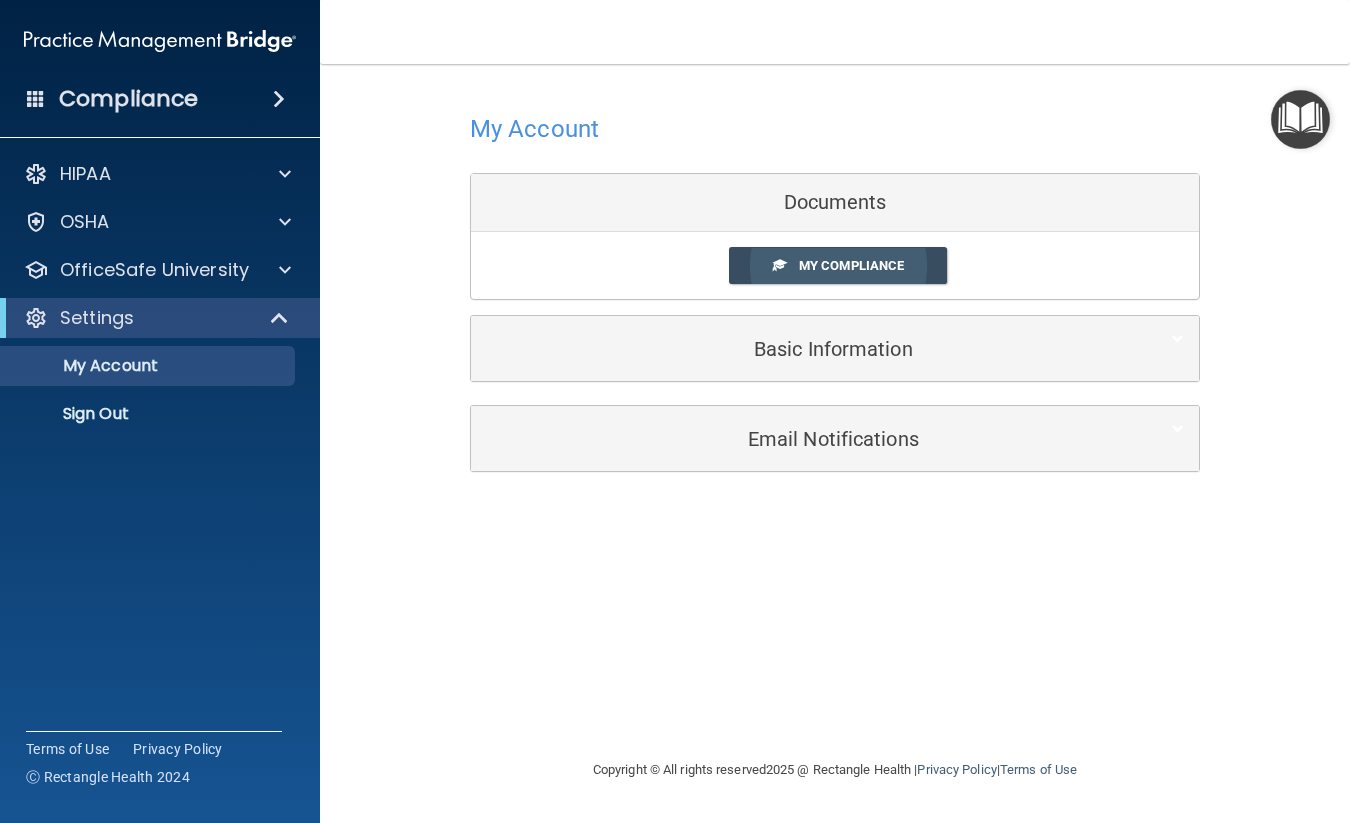 click on "My Compliance" at bounding box center [851, 265] 